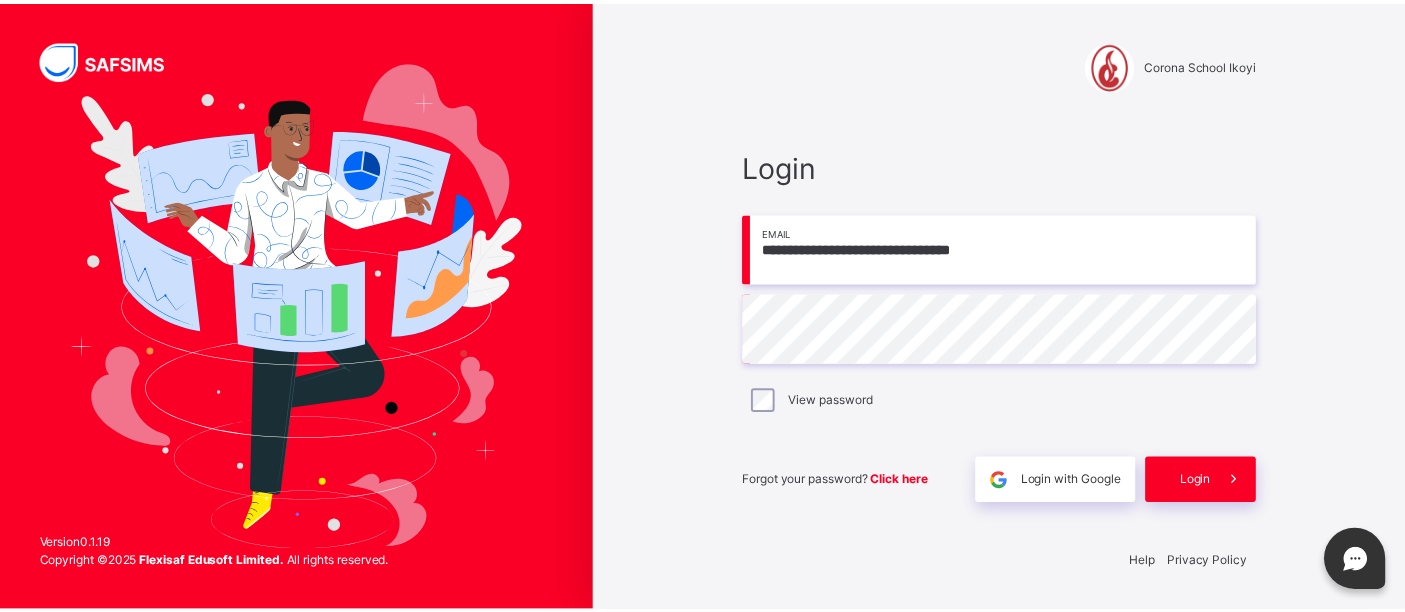 scroll, scrollTop: 0, scrollLeft: 0, axis: both 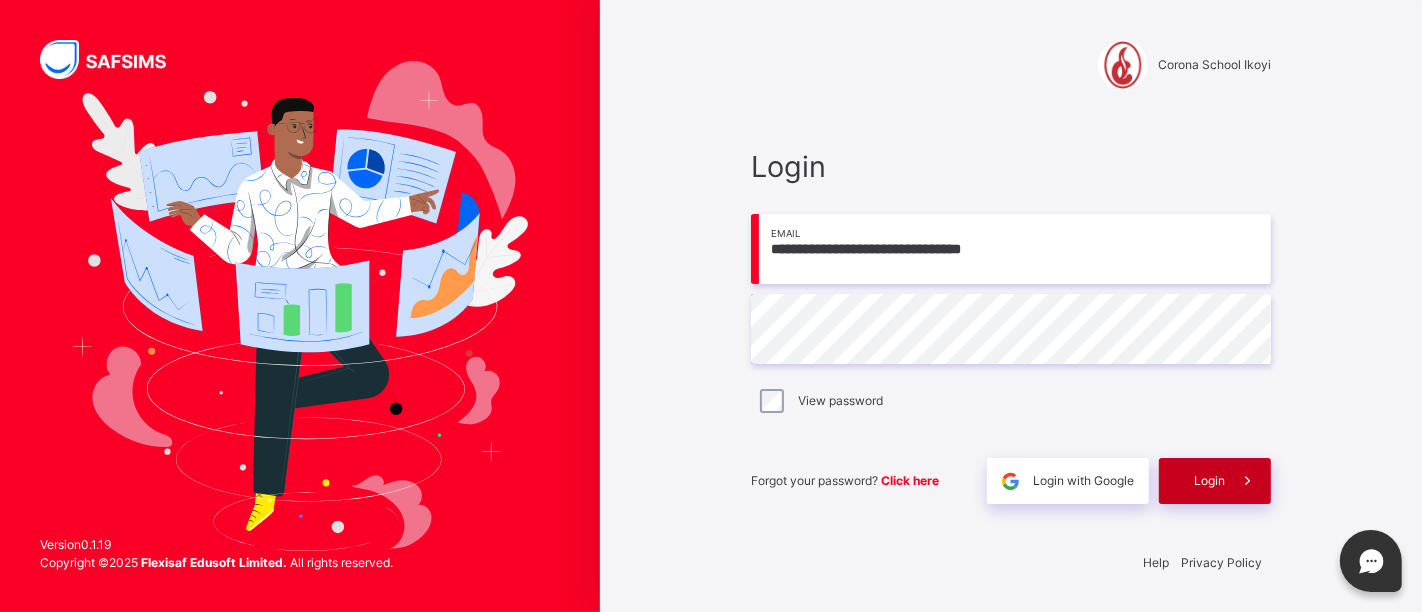 click on "Login" at bounding box center [1215, 481] 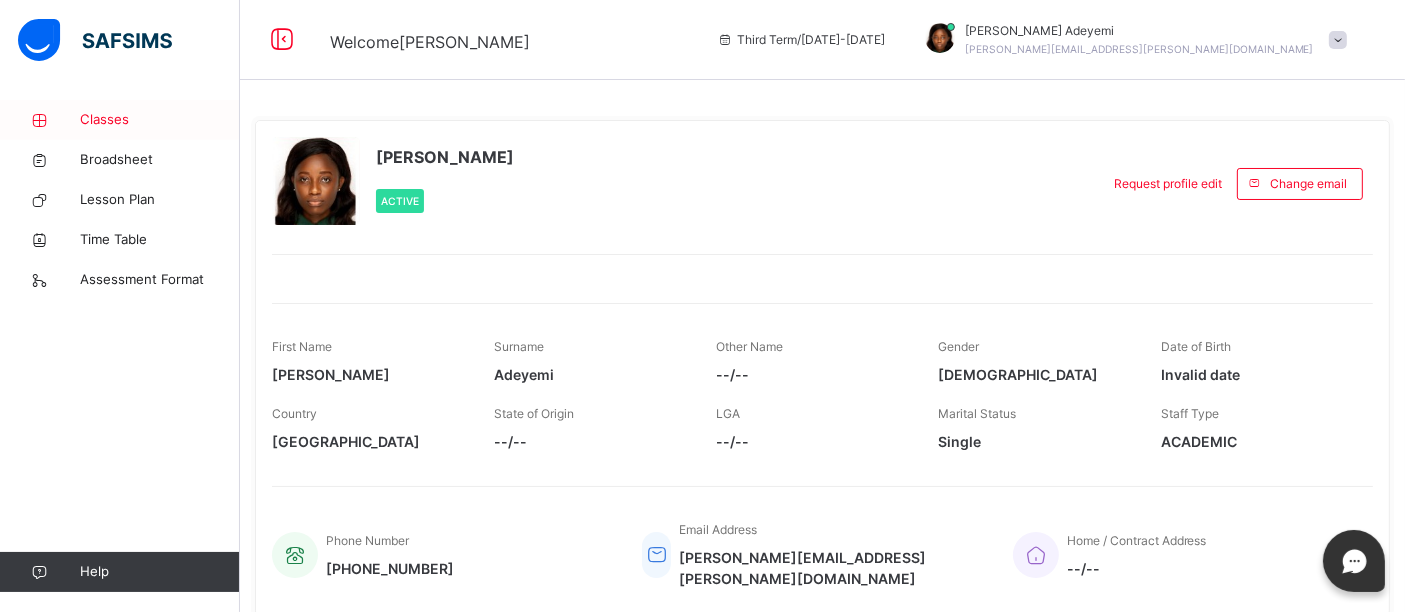 click on "Classes" at bounding box center (160, 120) 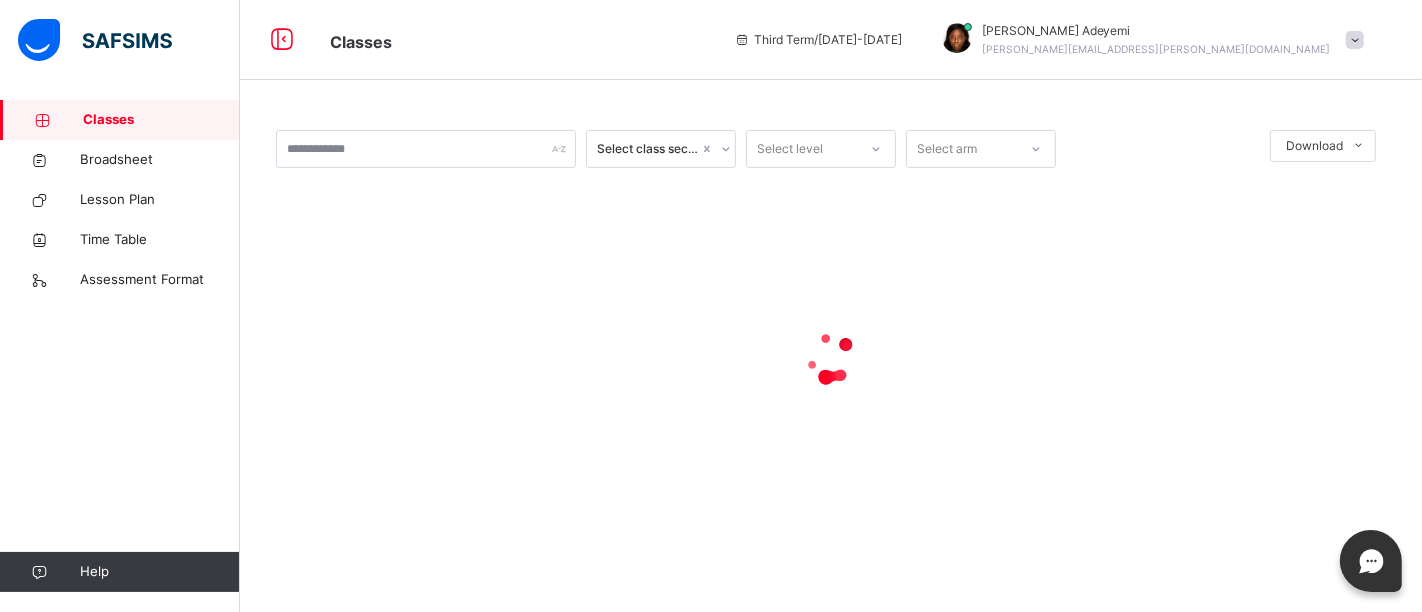click on "Classes" at bounding box center (161, 120) 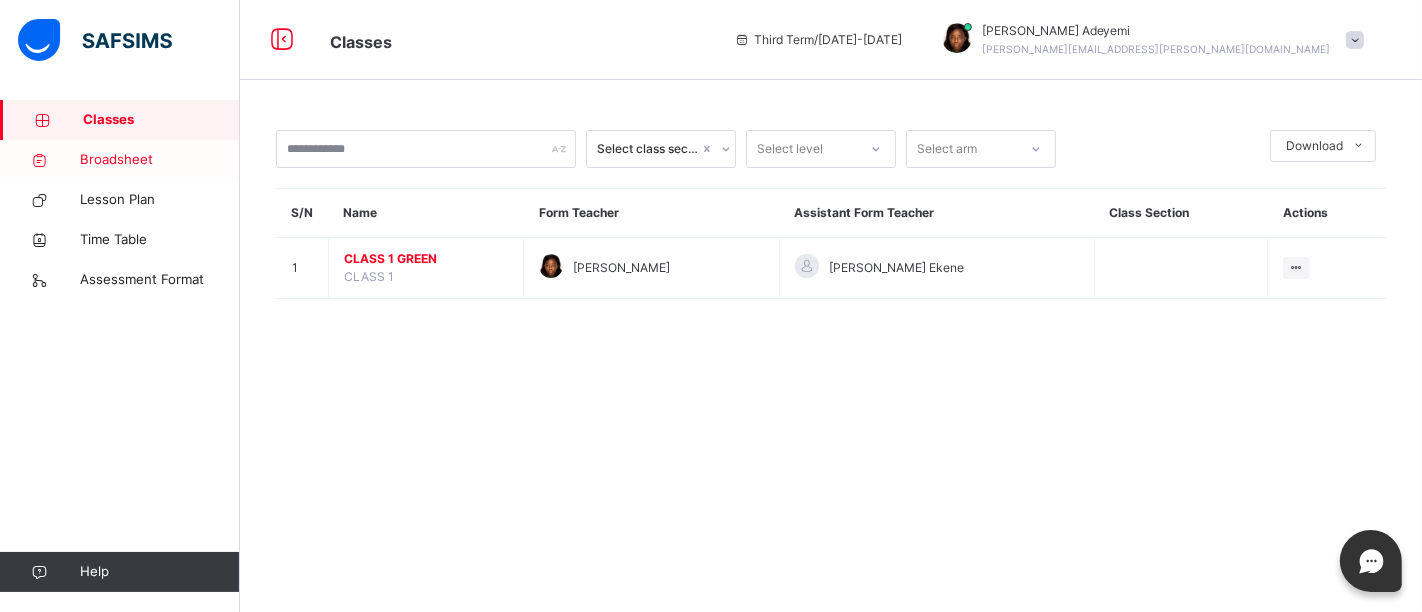 click on "Broadsheet" at bounding box center [160, 160] 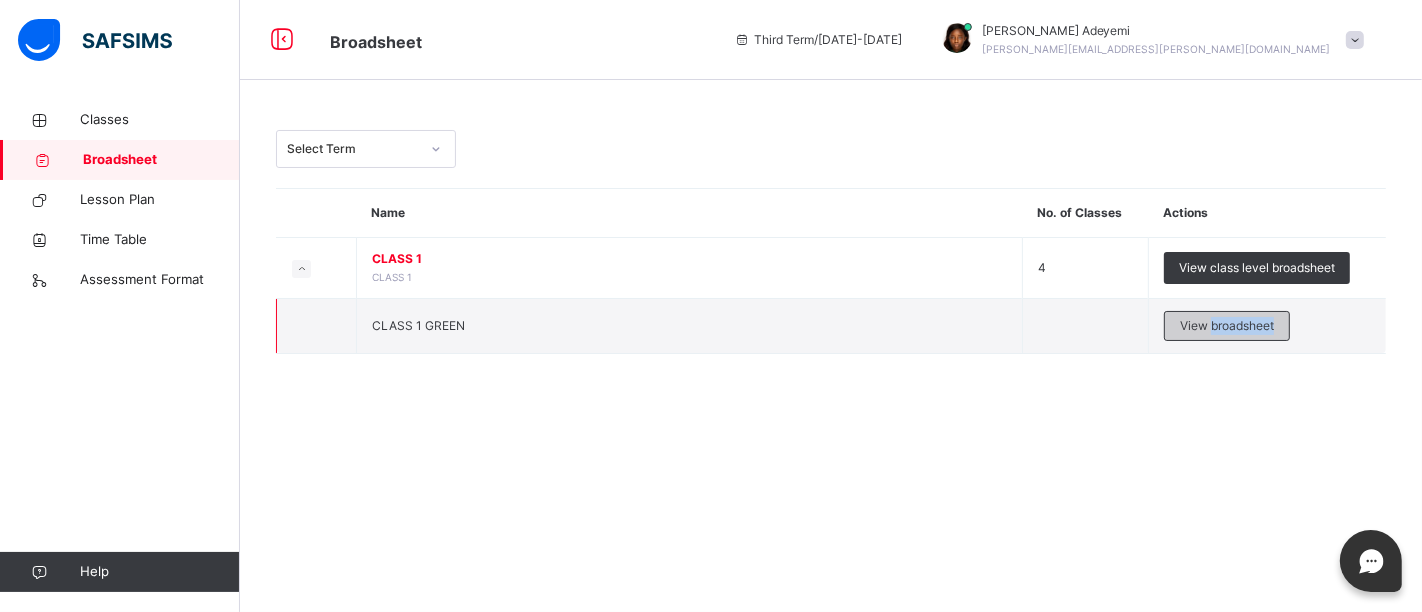 drag, startPoint x: 1210, startPoint y: 341, endPoint x: 1211, endPoint y: 327, distance: 14.035668 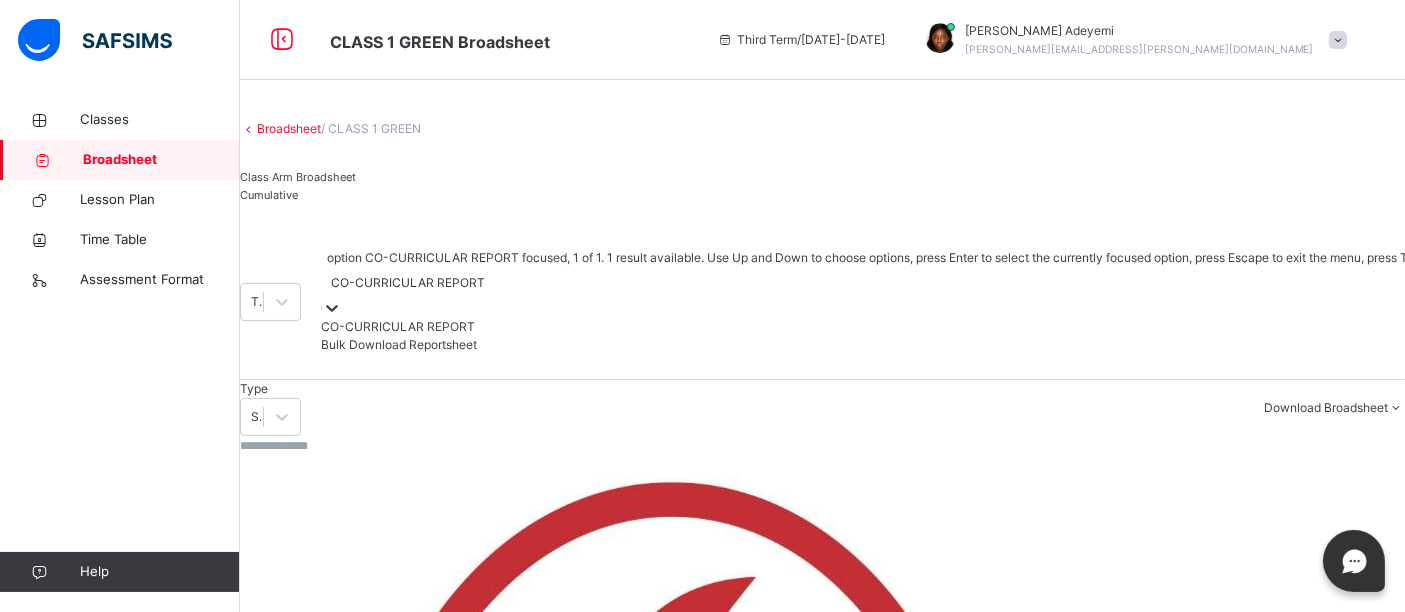 click on "CO-CURRICULAR REPORT" at bounding box center [408, 283] 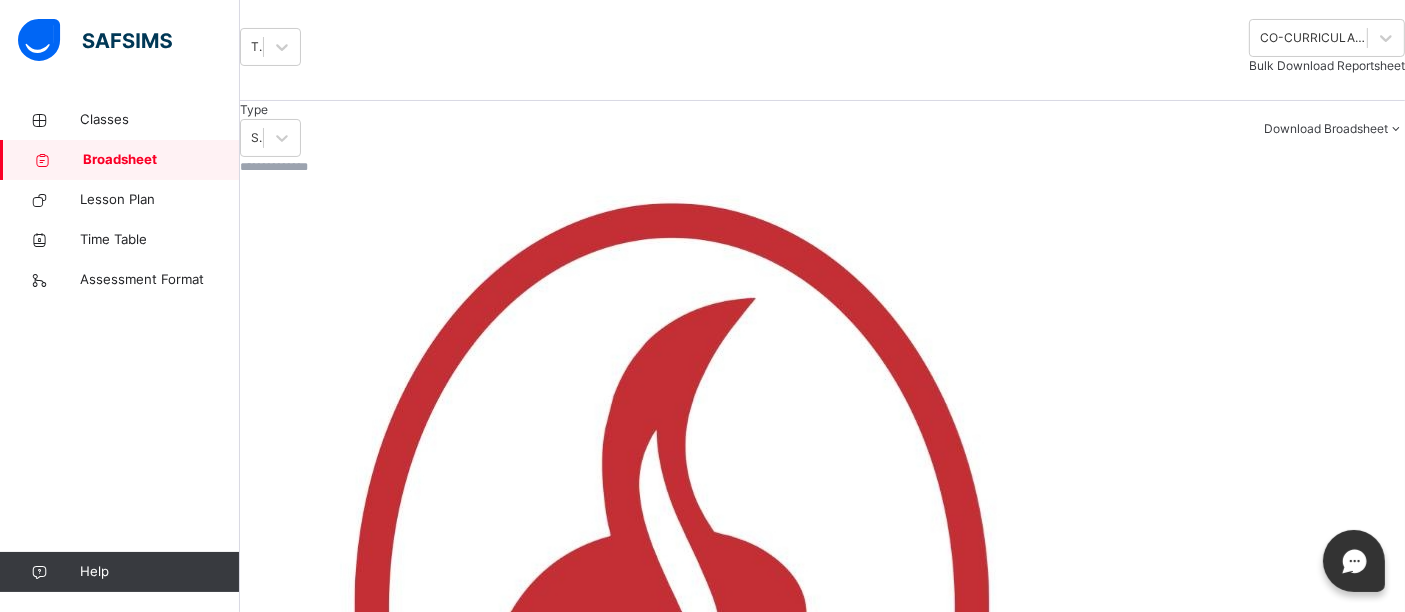 scroll, scrollTop: 362, scrollLeft: 0, axis: vertical 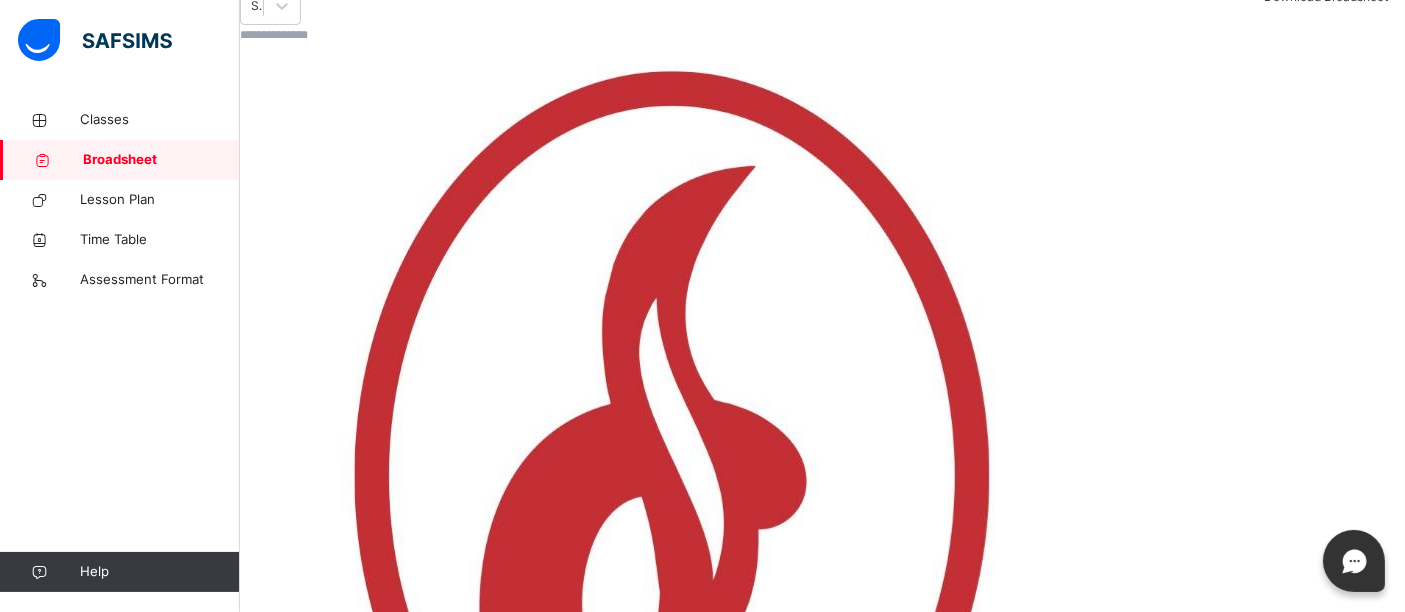 click on "OLUMIDUN  LASISI" at bounding box center (345, 1665) 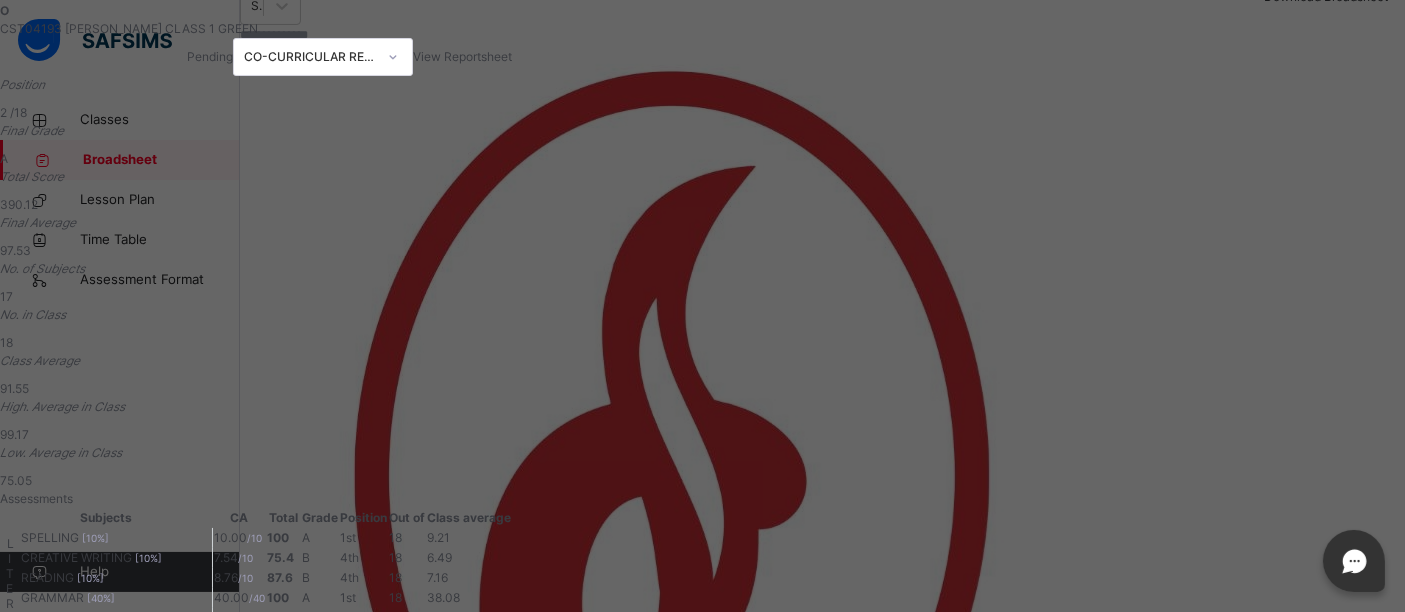 scroll, scrollTop: 67, scrollLeft: 0, axis: vertical 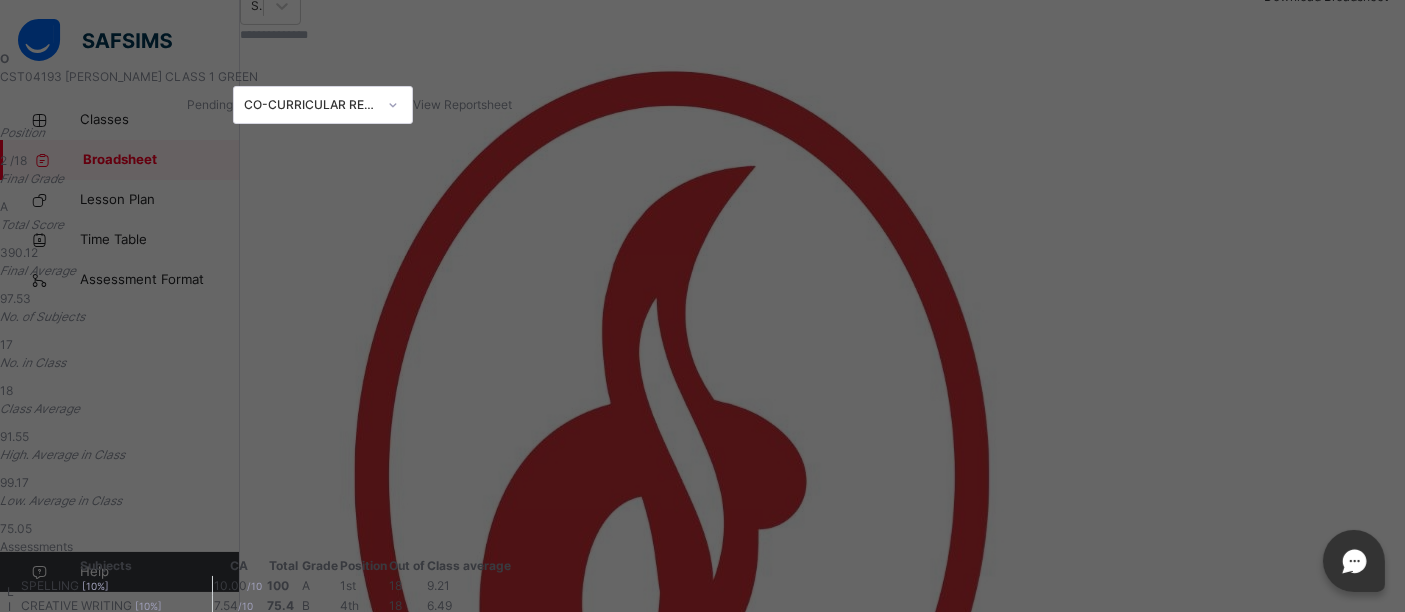 click on "O   CST04193     OLUMIDUN  LASISI      CLASS 1 GREEN   Pending CO-CURRICULAR REPORT View Reportsheet     Position         2       /18         Final Grade         A         Total Score         390.12         Final Average         97.53         No. of Subjects         17         No. in Class         18         Class Average         91.55         High. Average in Class         99.17         Low. Average in Class         75.05     Assessments     Subjects       CA       Total         Grade         Position         Out of         Class average       LITERACY     SPELLING   [ 10 %]     10.00 / 10     100     A     1st     18     9.21     CREATIVE WRITING   [ 10 %]     7.54 / 10     75.4     B     4th     18     6.49     READING   [ 10 %]     8.76 / 10     87.6     B     4th     18     7.16     GRAMMAR   [ 40 %]     40.00 / 40     100     A     1st     18     38.08     COMPREHENSION   [ 20 %]     20.00 / 20     100     A     1st     18     18.67     VERBAL REASONING   [ 10 %]     9.82 / 10     98.2     A     6th" at bounding box center [702, 306] 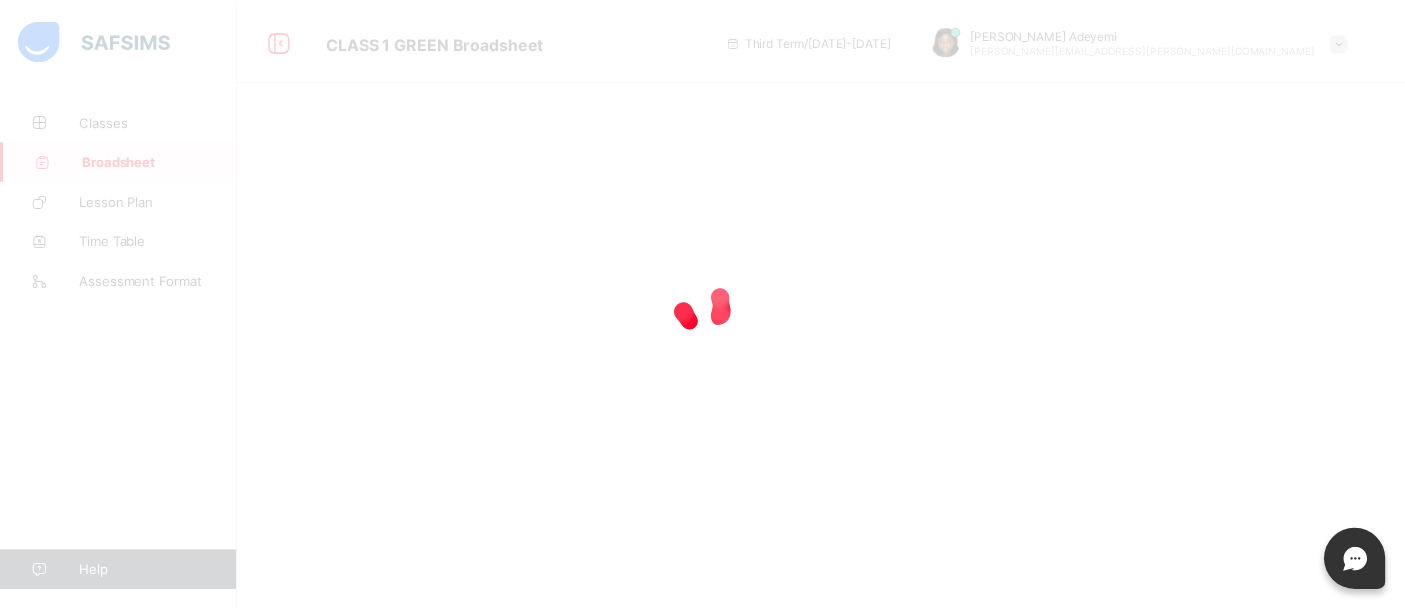 scroll, scrollTop: 0, scrollLeft: 0, axis: both 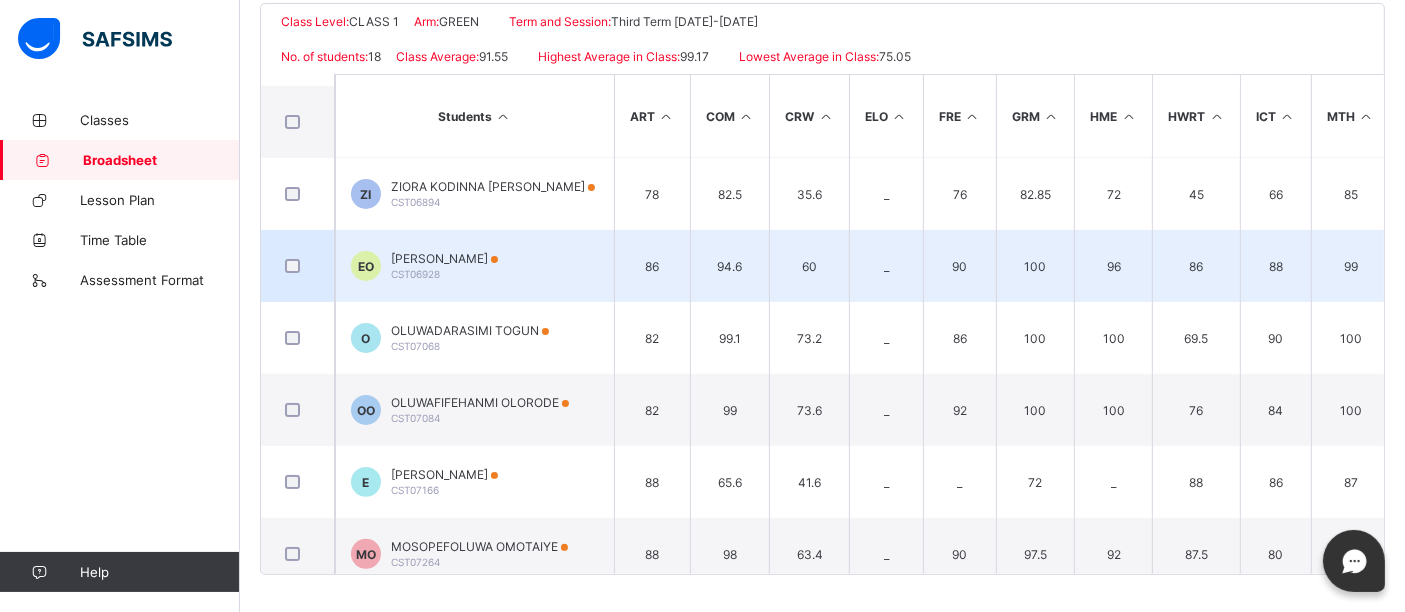 click on "[PERSON_NAME]" at bounding box center (444, 258) 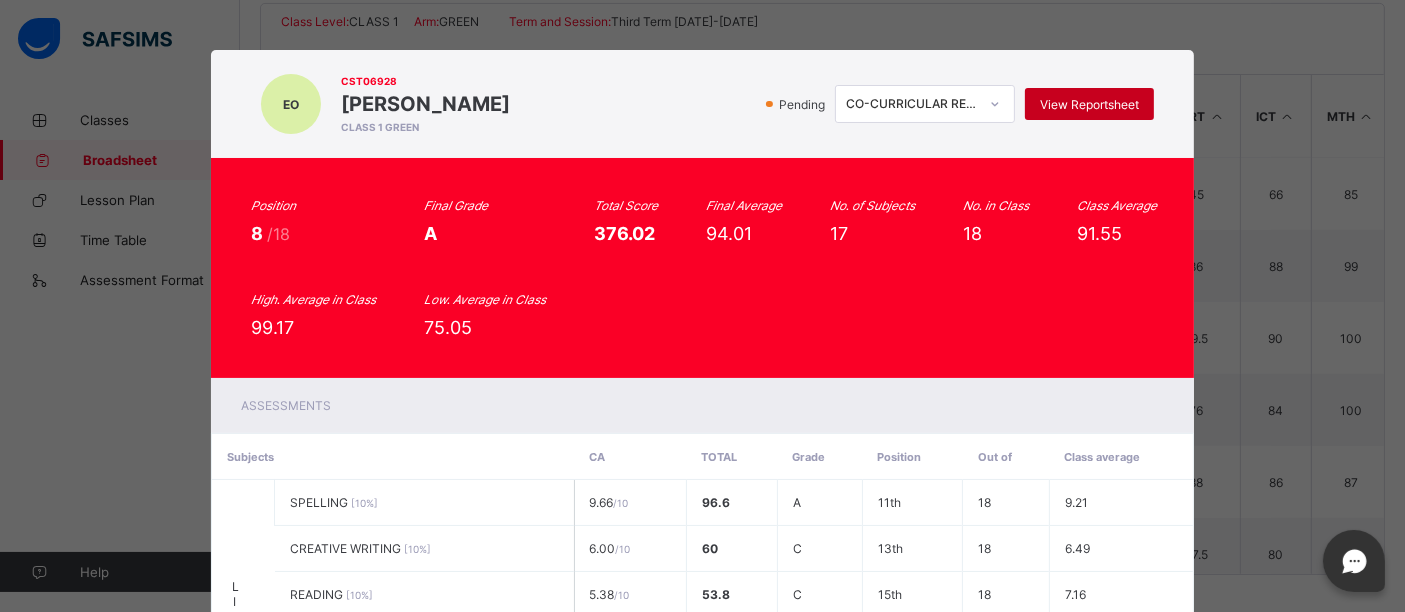 click on "View Reportsheet" at bounding box center (1089, 104) 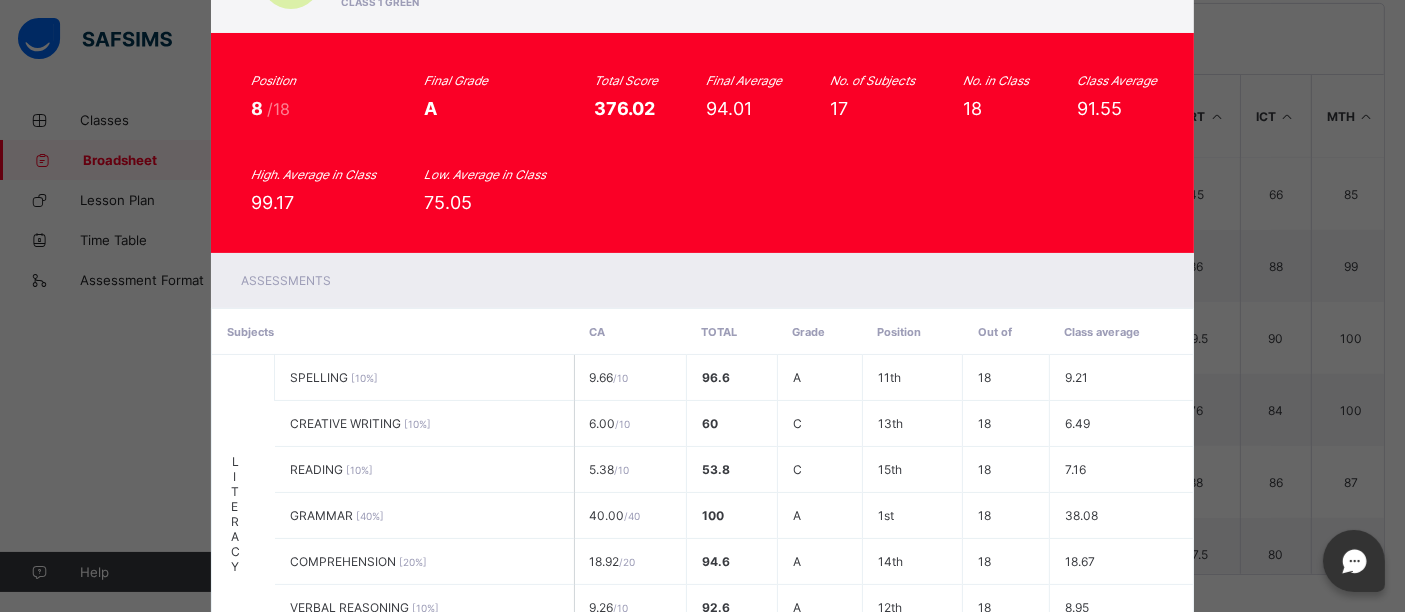 scroll, scrollTop: 134, scrollLeft: 0, axis: vertical 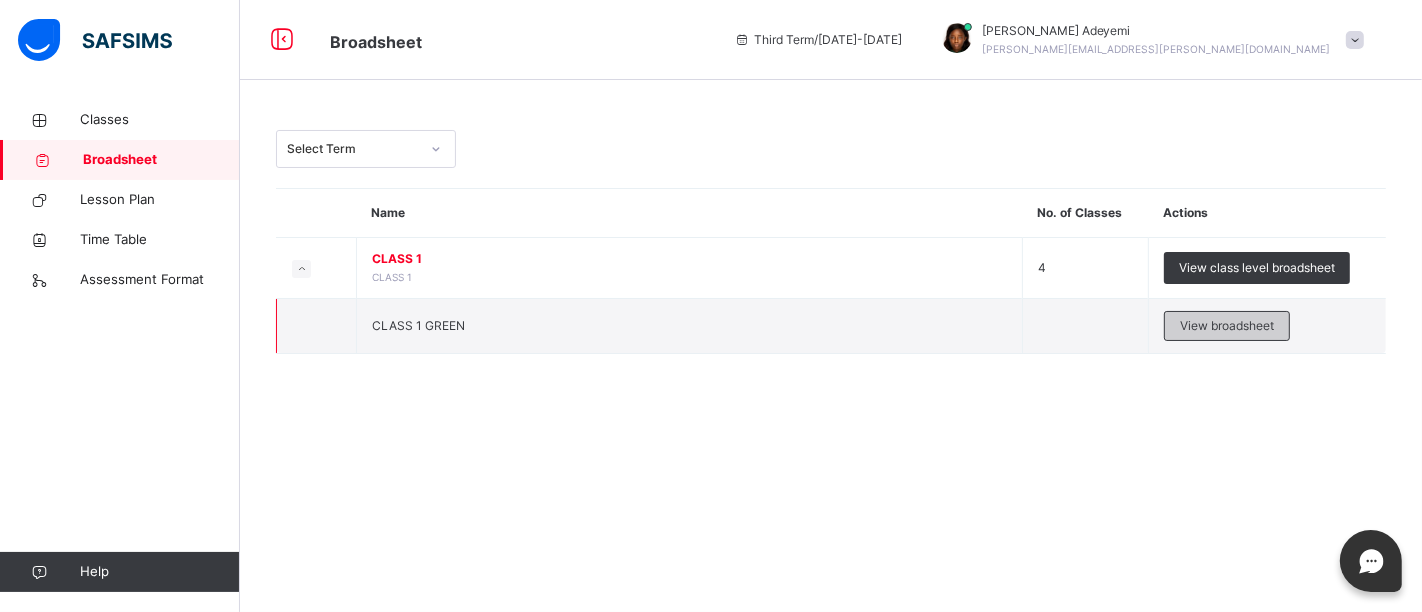 click on "View broadsheet" at bounding box center [1227, 326] 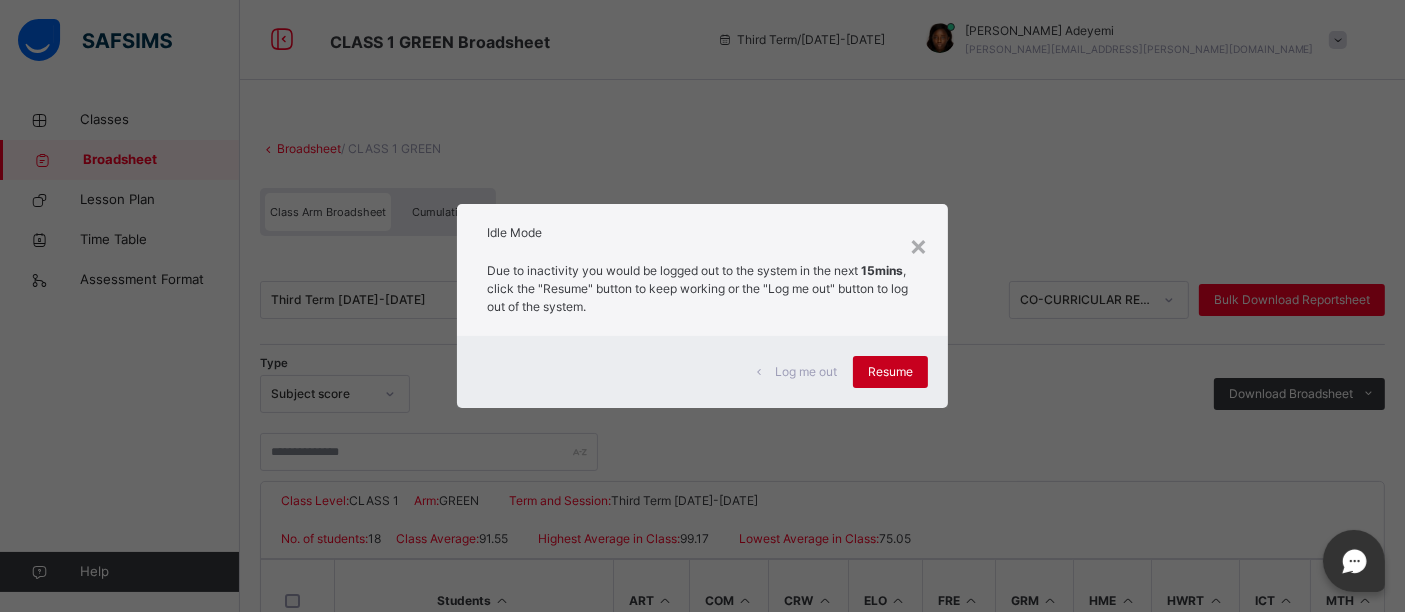click on "Resume" at bounding box center (890, 372) 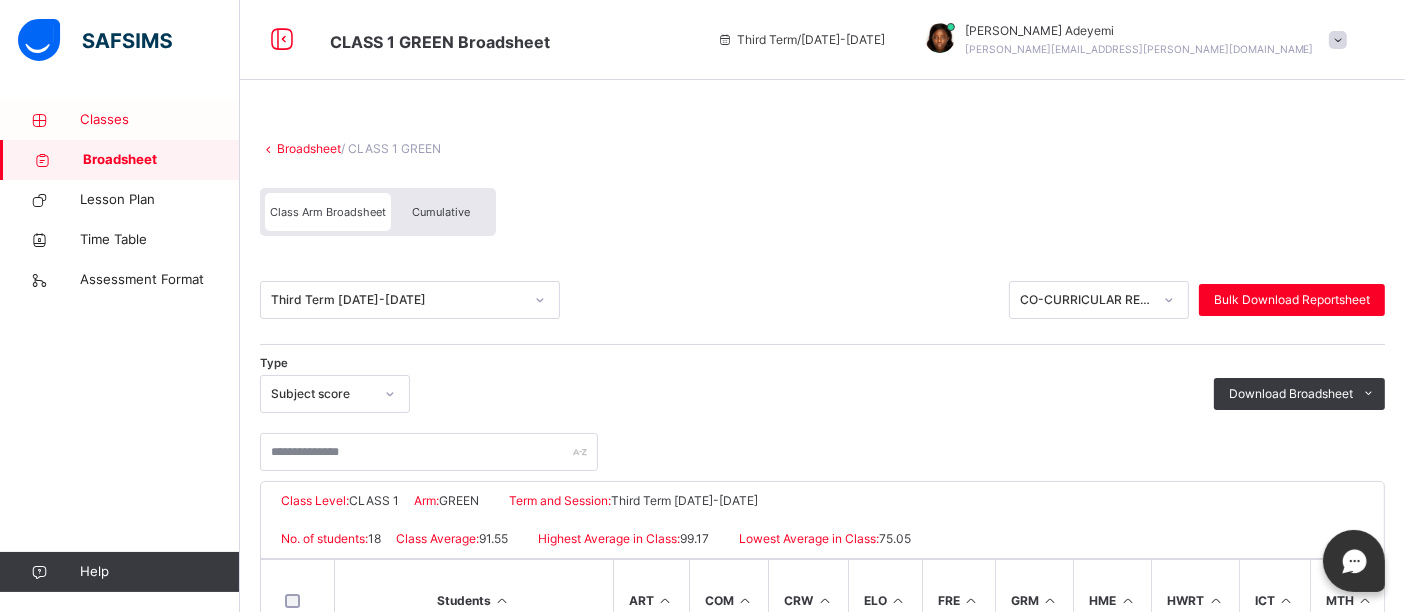 click on "Classes" at bounding box center (160, 120) 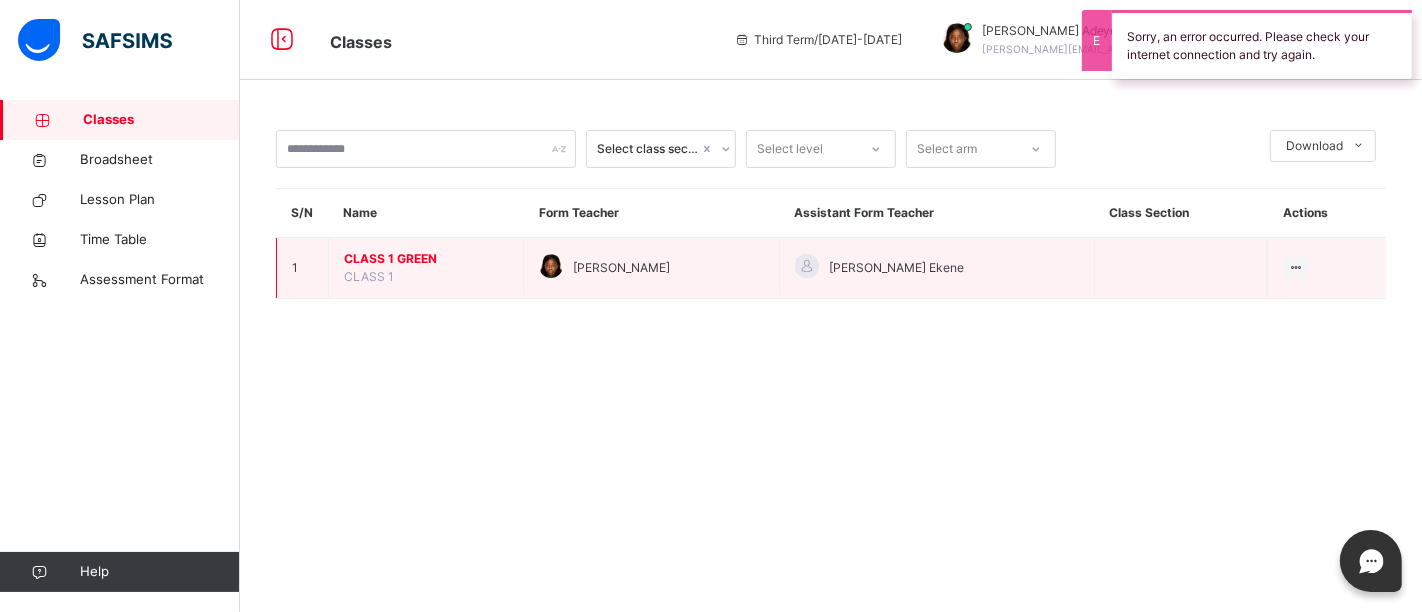click on "CLASS 1   GREEN" at bounding box center [426, 259] 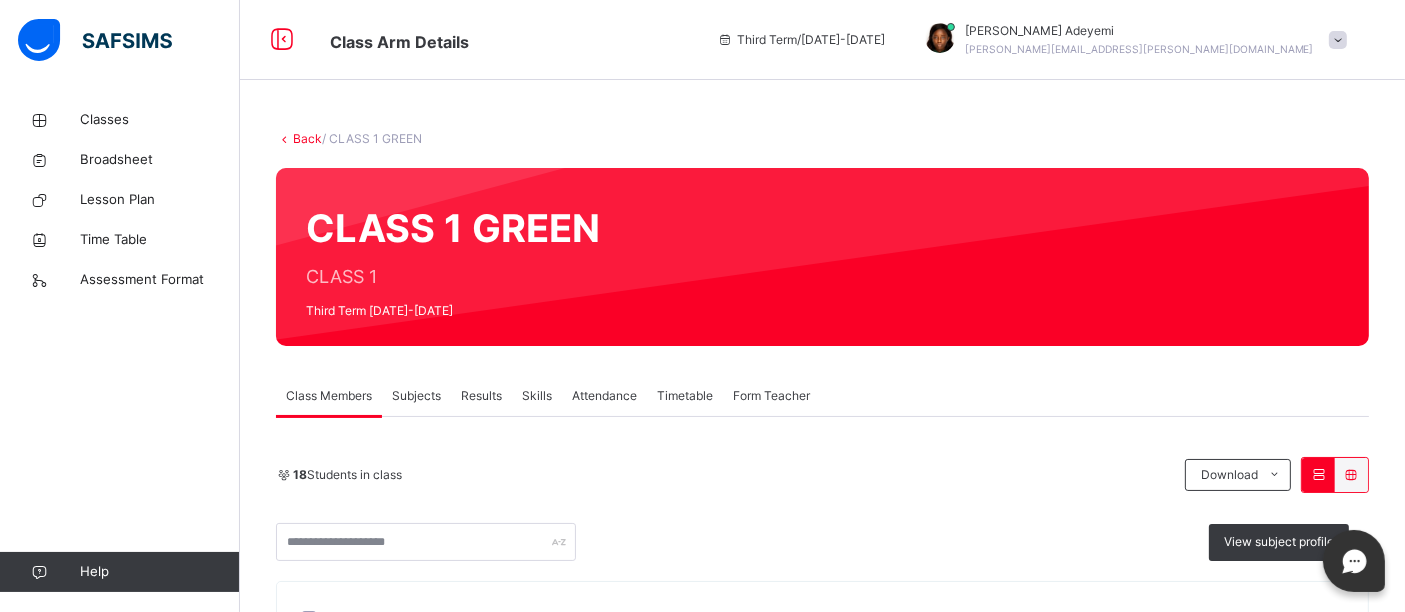 click on "Subjects" at bounding box center [416, 396] 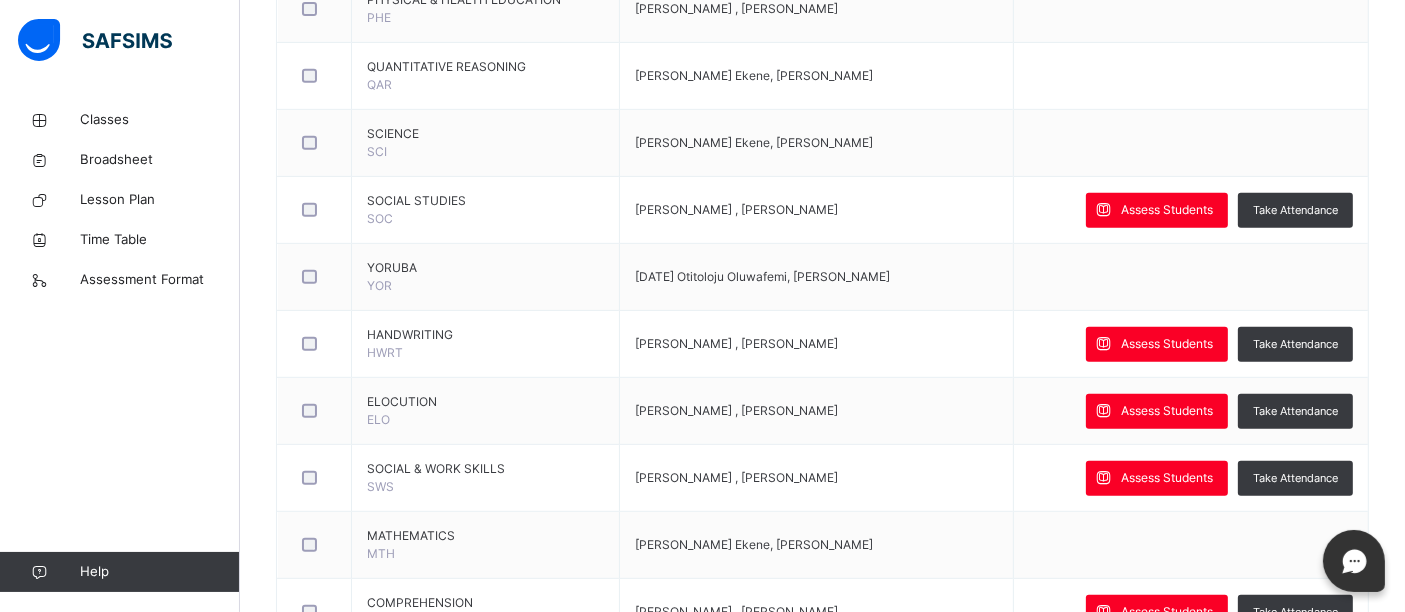 scroll, scrollTop: 947, scrollLeft: 0, axis: vertical 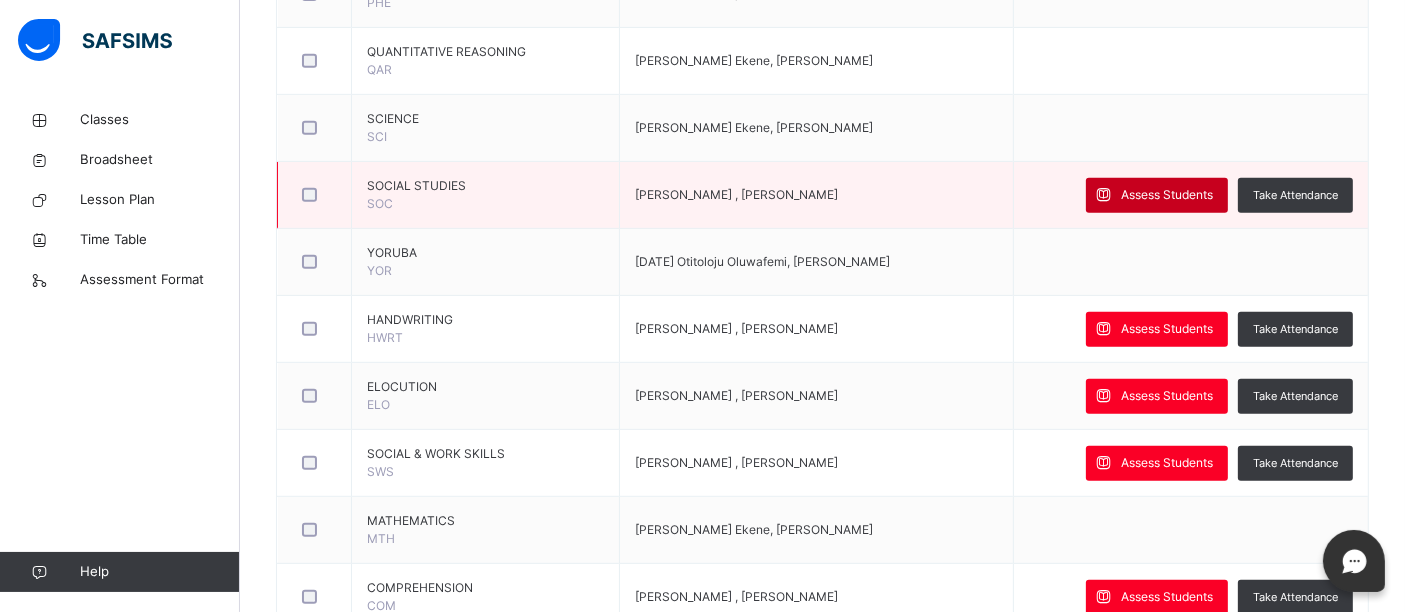 click on "Assess Students" at bounding box center (1167, 195) 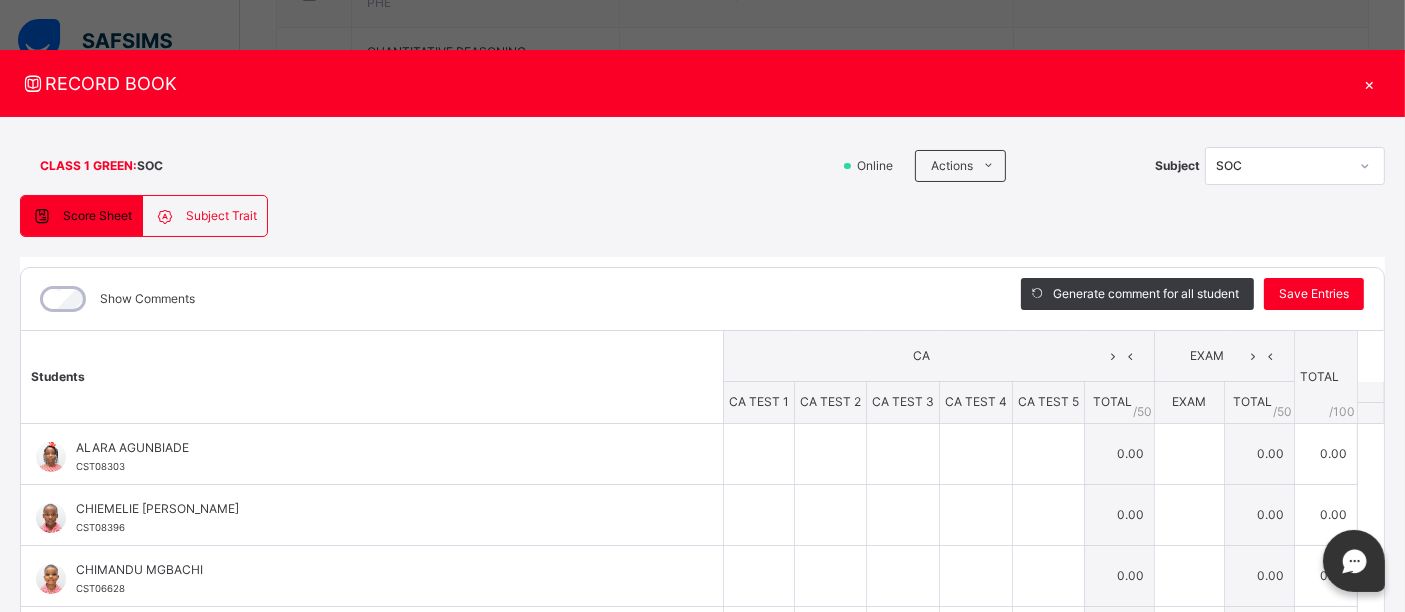 click on "Subject Trait" at bounding box center (221, 216) 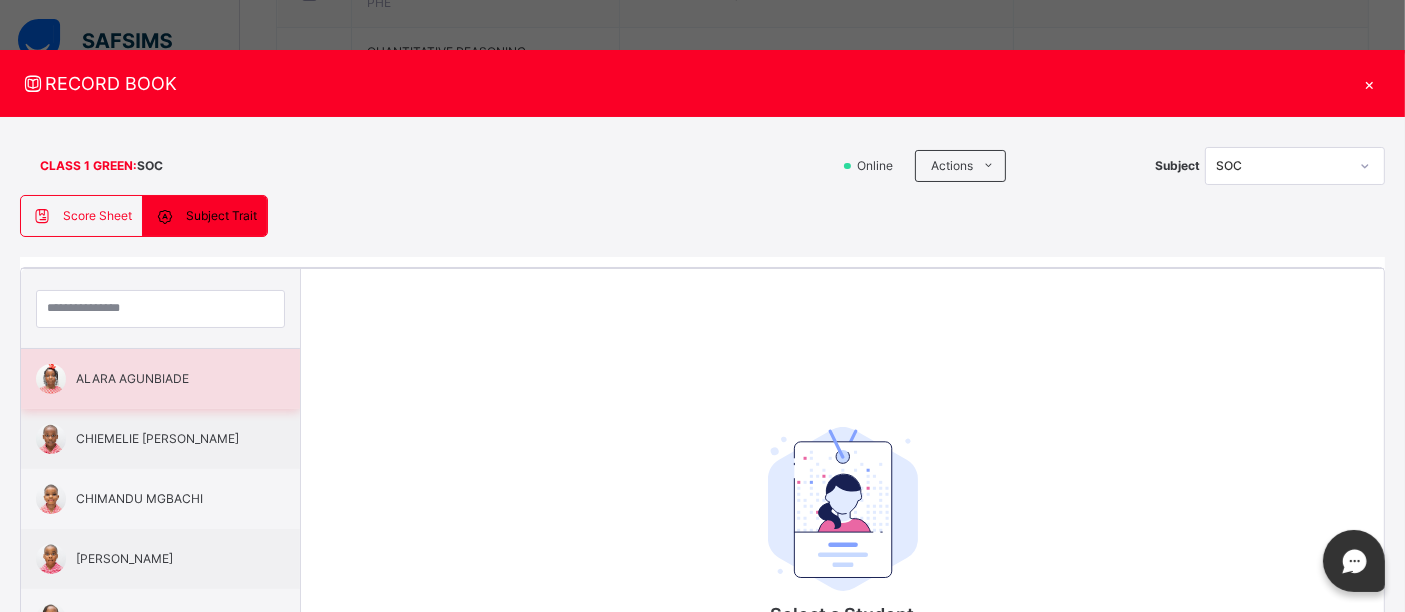 click on "ALARA  AGUNBIADE" at bounding box center (165, 379) 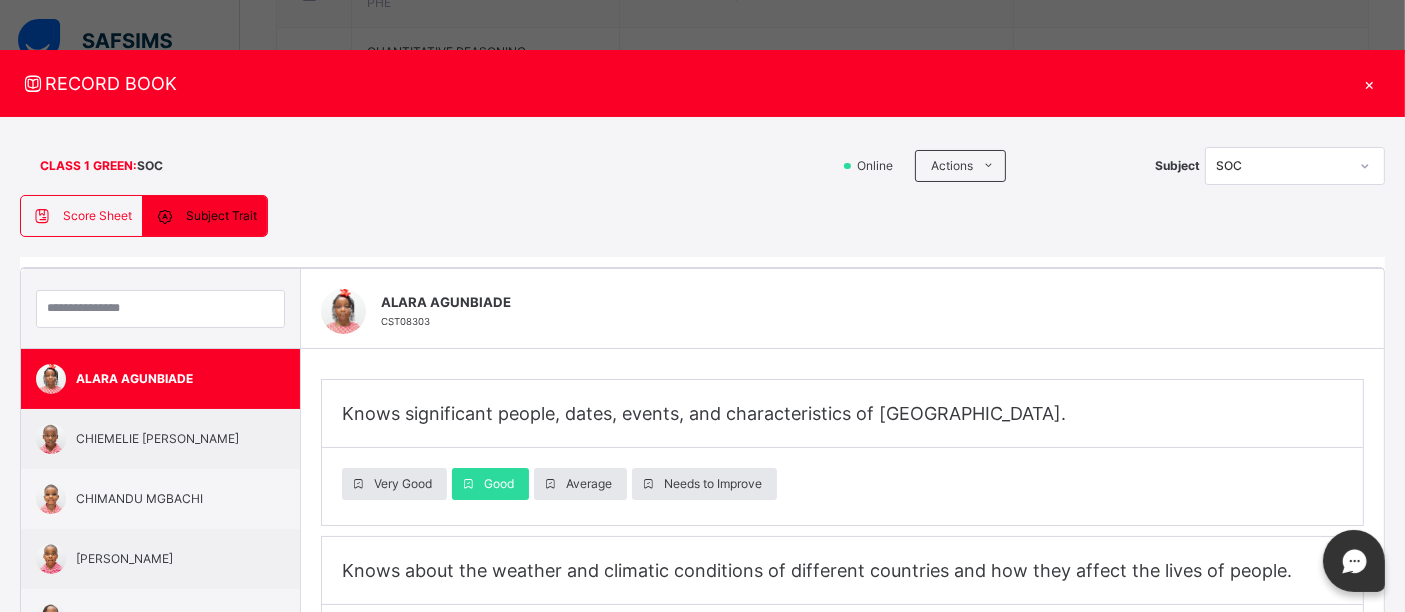 click on "Score Sheet" at bounding box center (97, 216) 